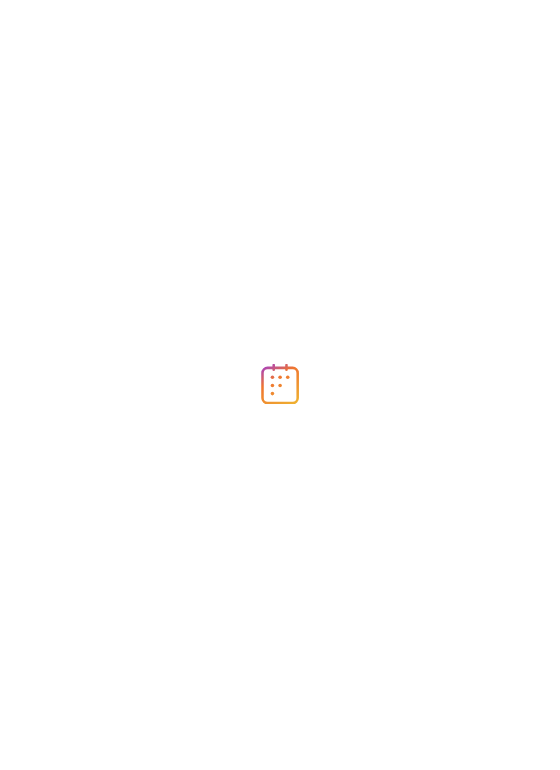 scroll, scrollTop: 0, scrollLeft: 0, axis: both 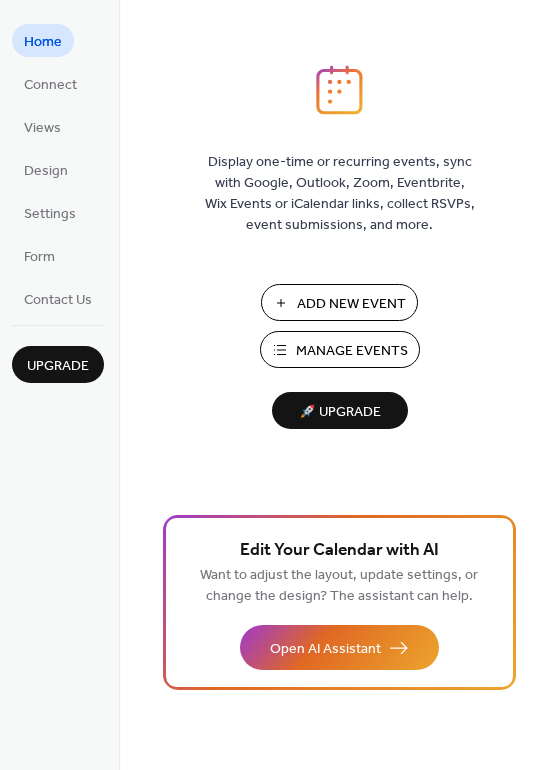 click on "Manage Events" at bounding box center (352, 351) 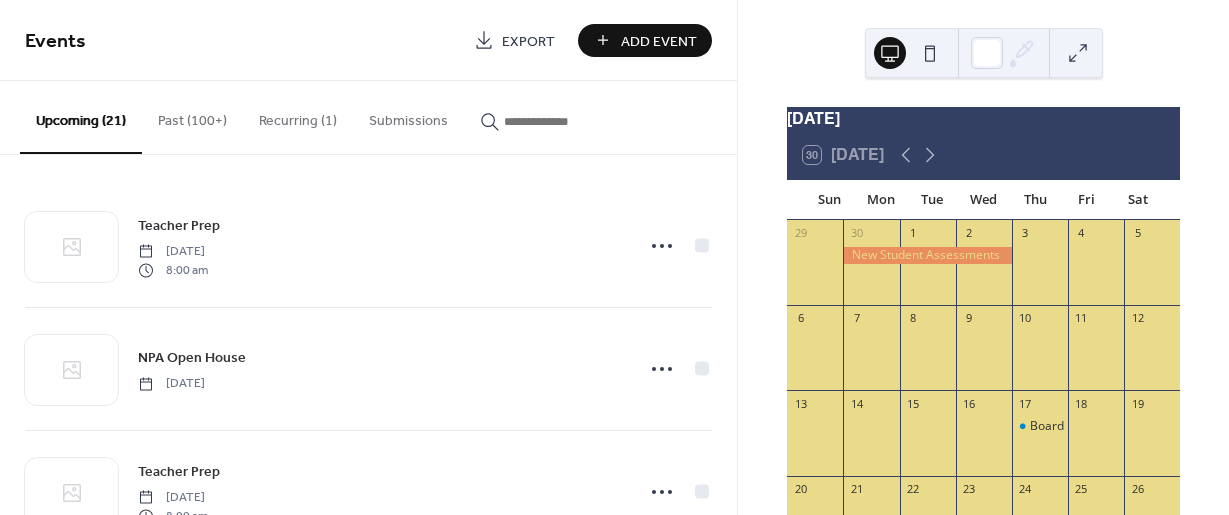 scroll, scrollTop: 0, scrollLeft: 0, axis: both 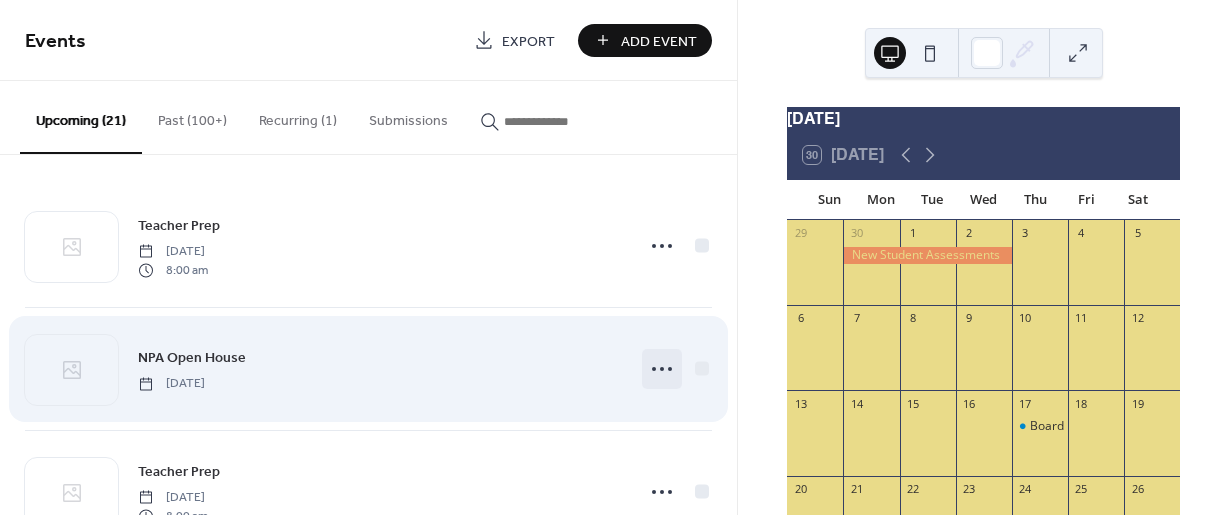 click 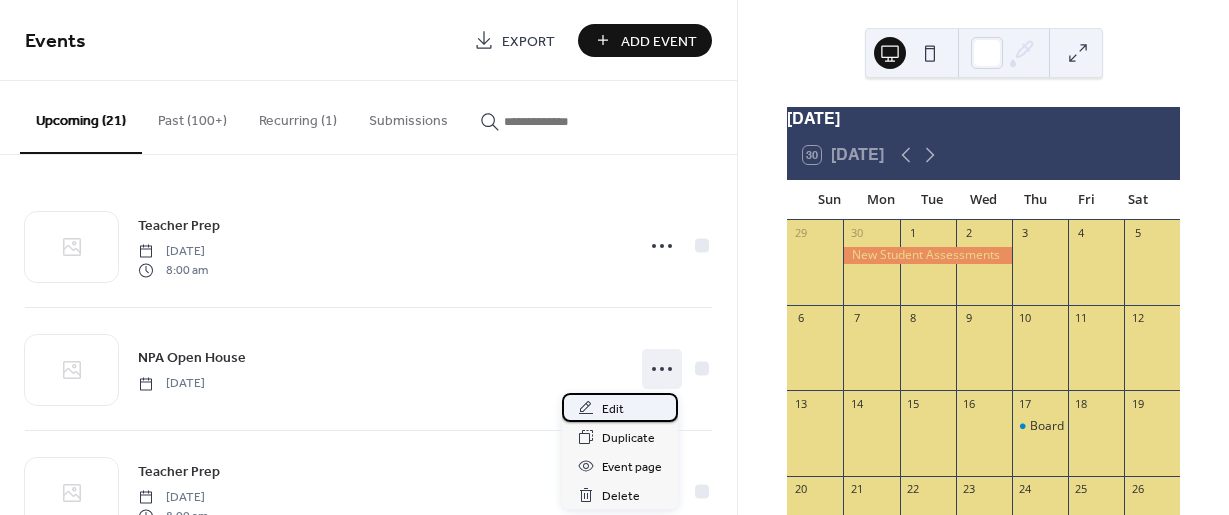 click on "Edit" at bounding box center (620, 407) 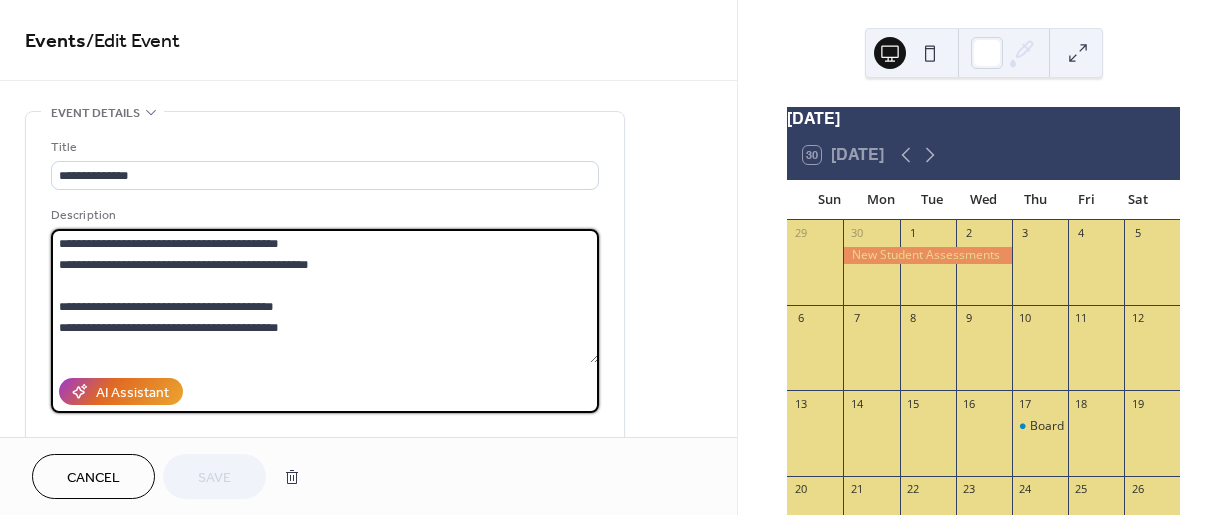 click on "**********" at bounding box center (325, 296) 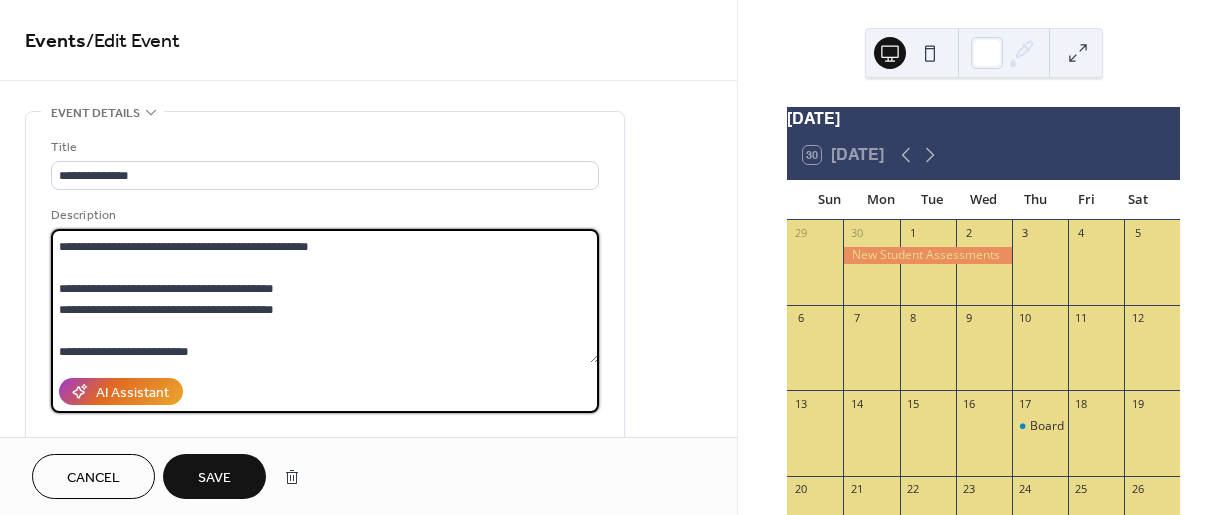 scroll, scrollTop: 42, scrollLeft: 0, axis: vertical 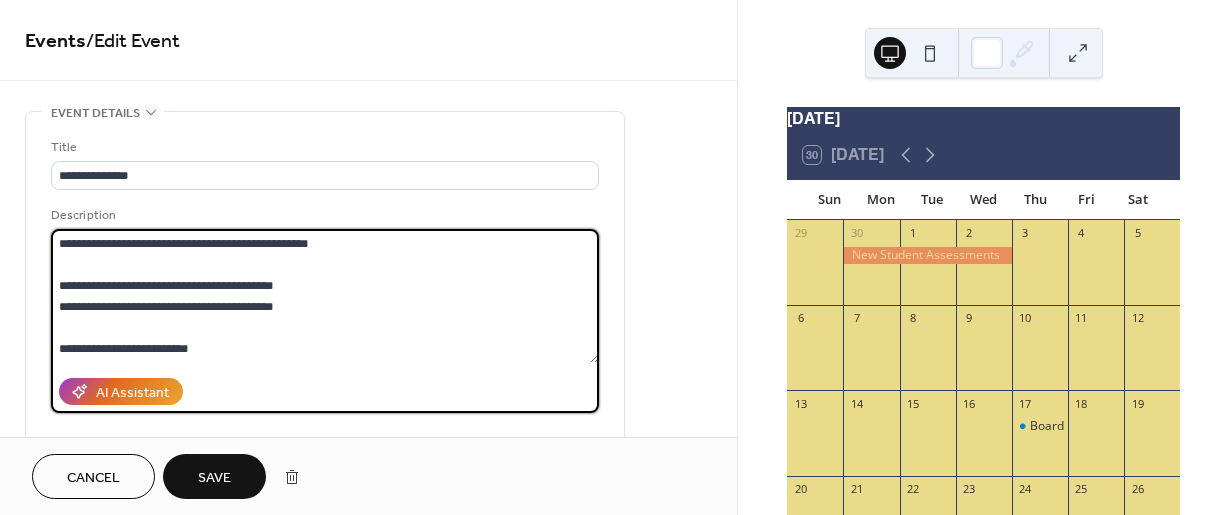 type on "**********" 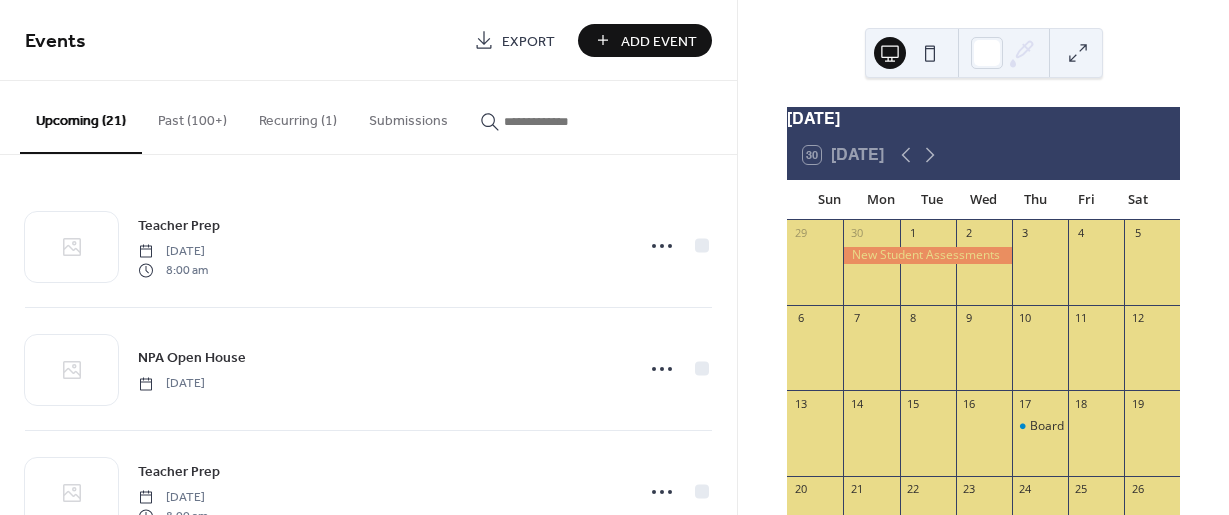 click on "Add Event" at bounding box center (659, 41) 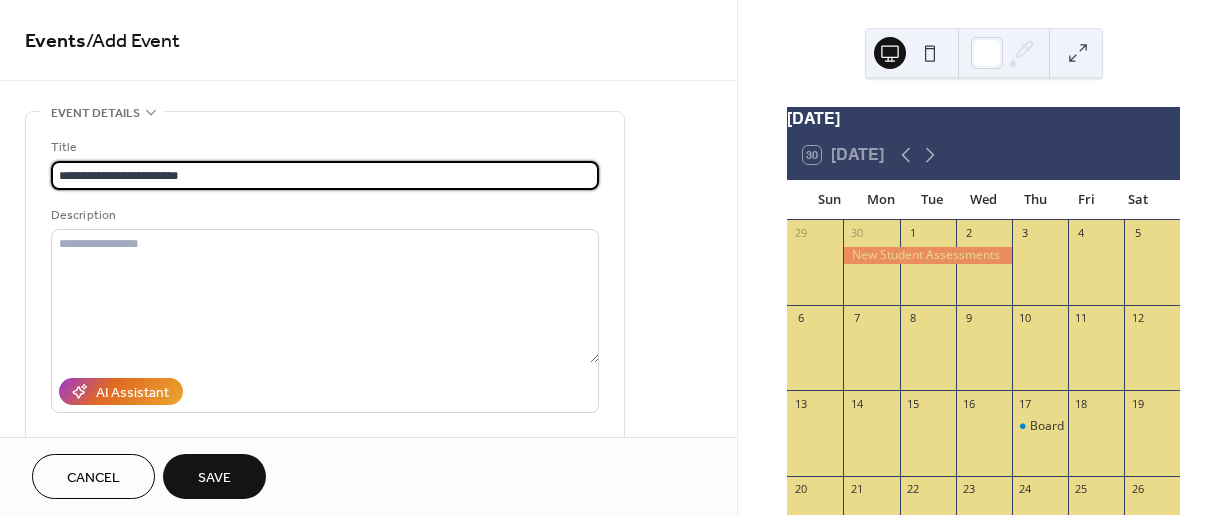 type on "**********" 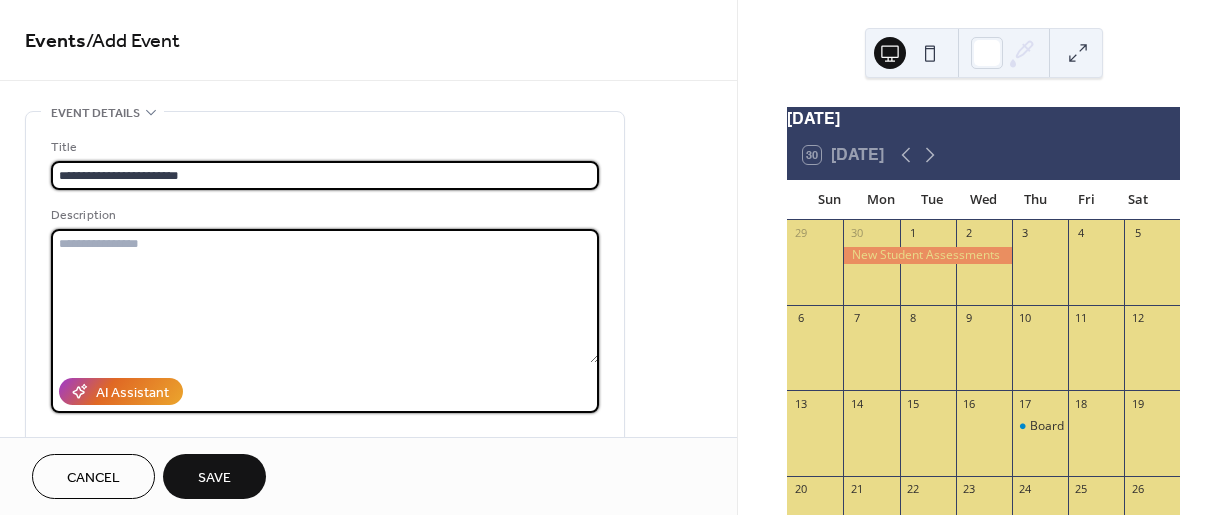 click at bounding box center (325, 296) 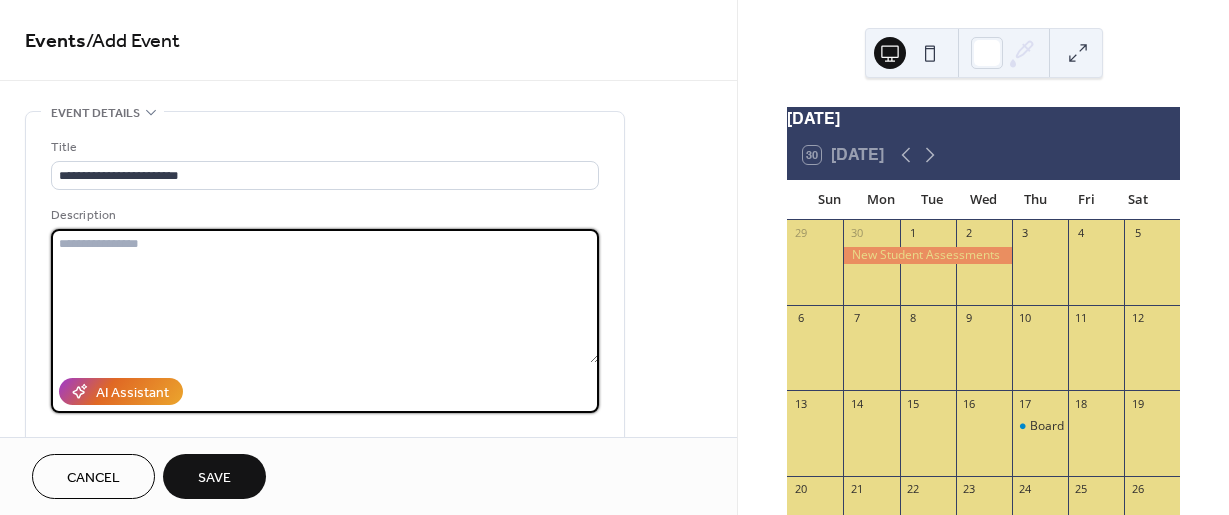 click at bounding box center (325, 296) 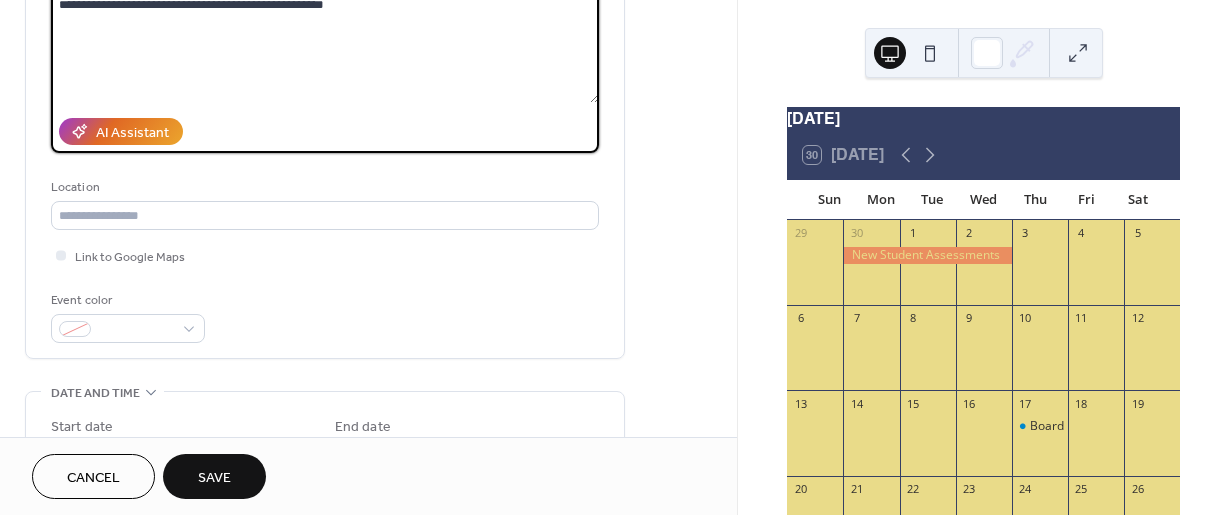 scroll, scrollTop: 552, scrollLeft: 0, axis: vertical 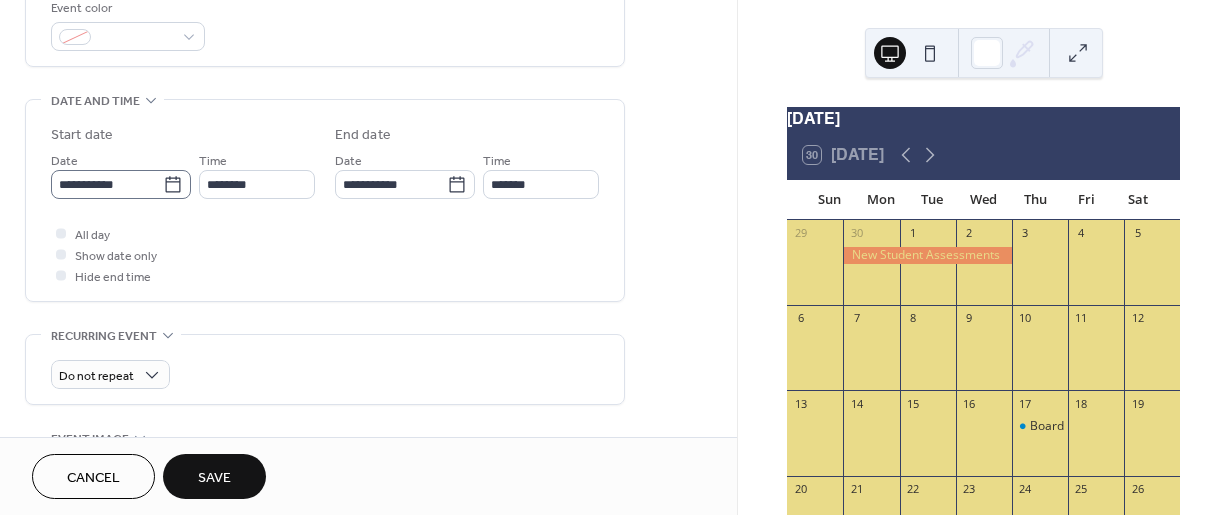 type on "**********" 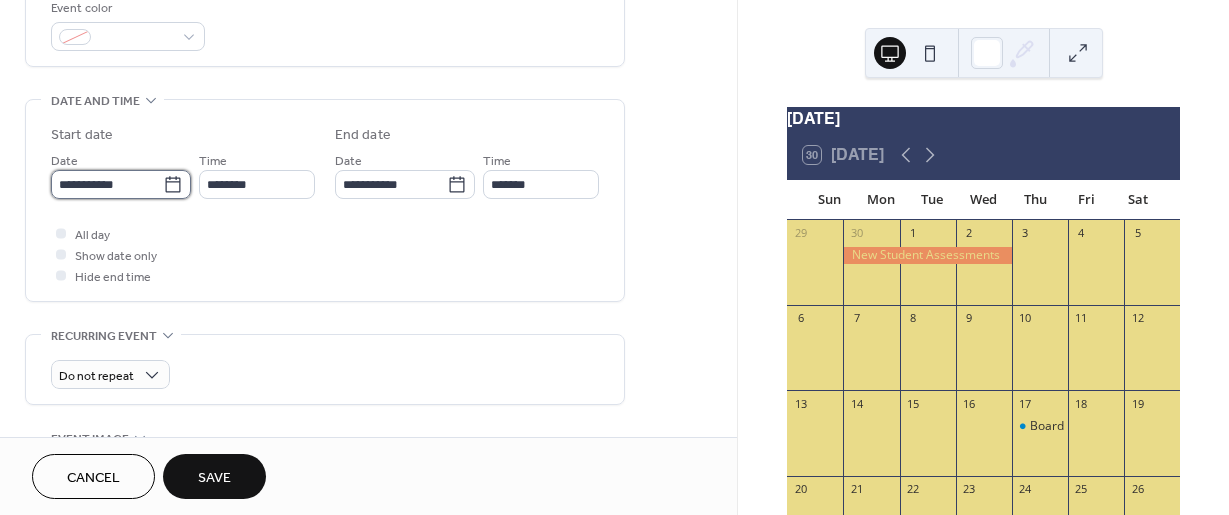 click on "**********" at bounding box center (107, 184) 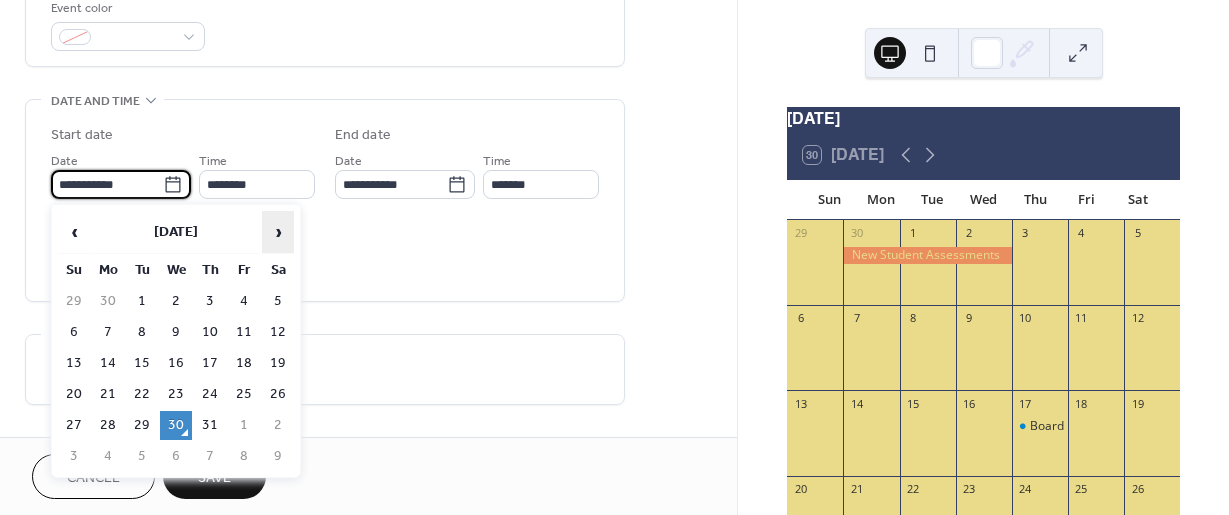 click on "›" at bounding box center [278, 232] 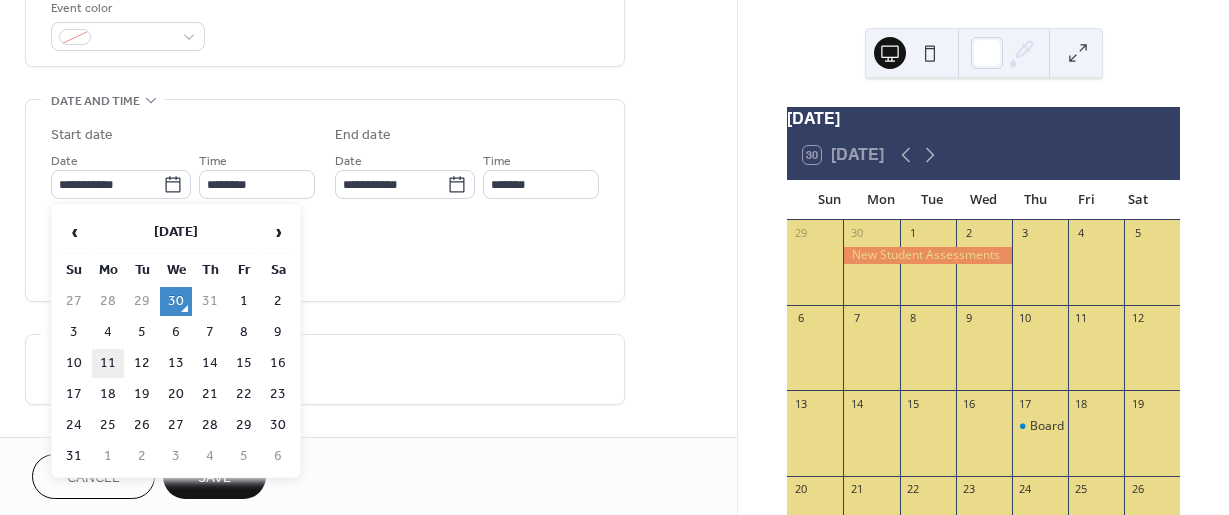 click on "11" at bounding box center (108, 363) 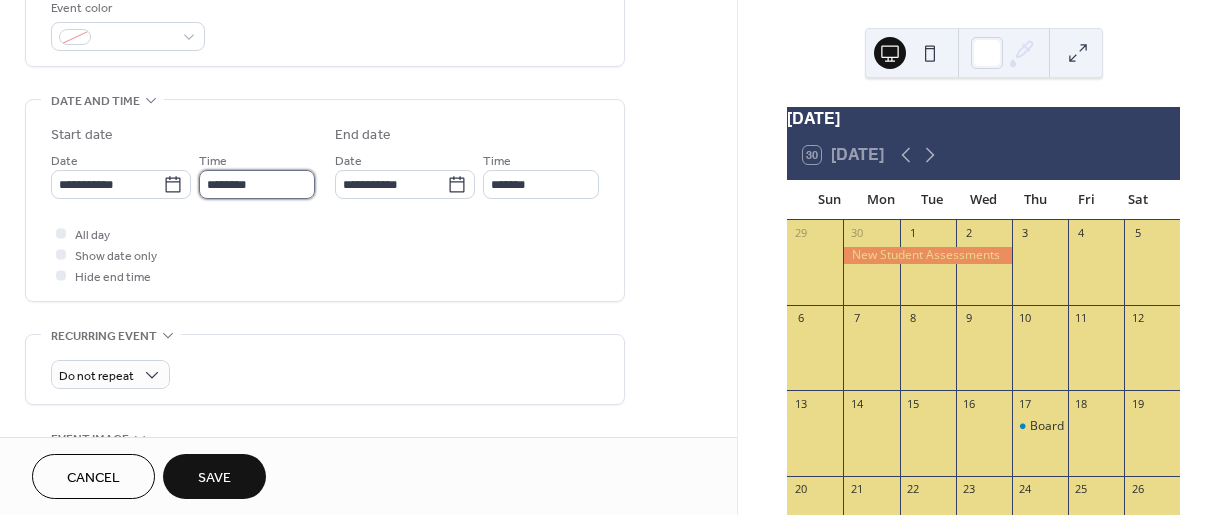 click on "********" at bounding box center [257, 184] 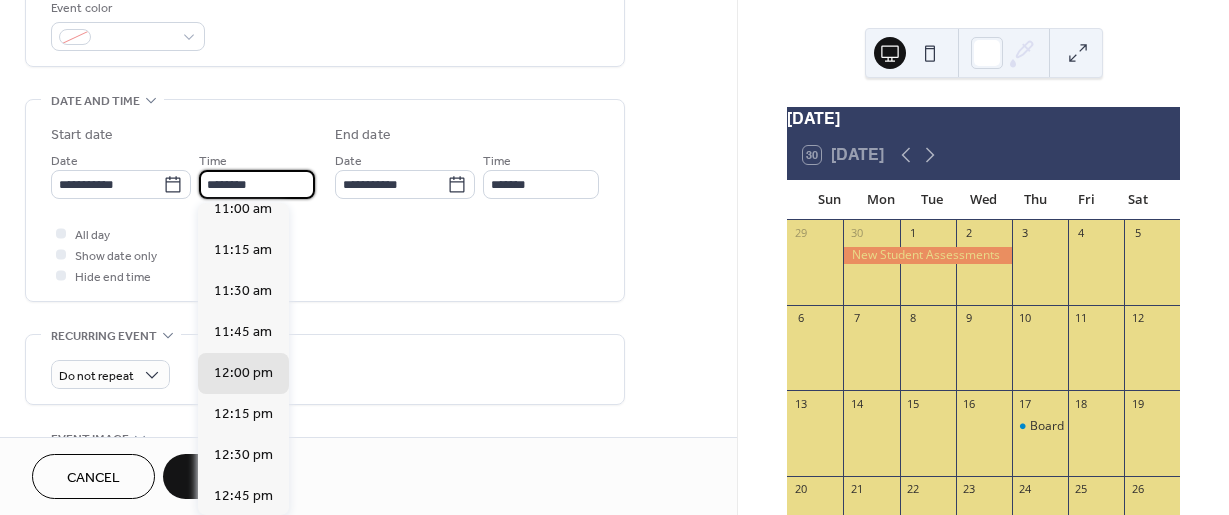 scroll, scrollTop: 1799, scrollLeft: 0, axis: vertical 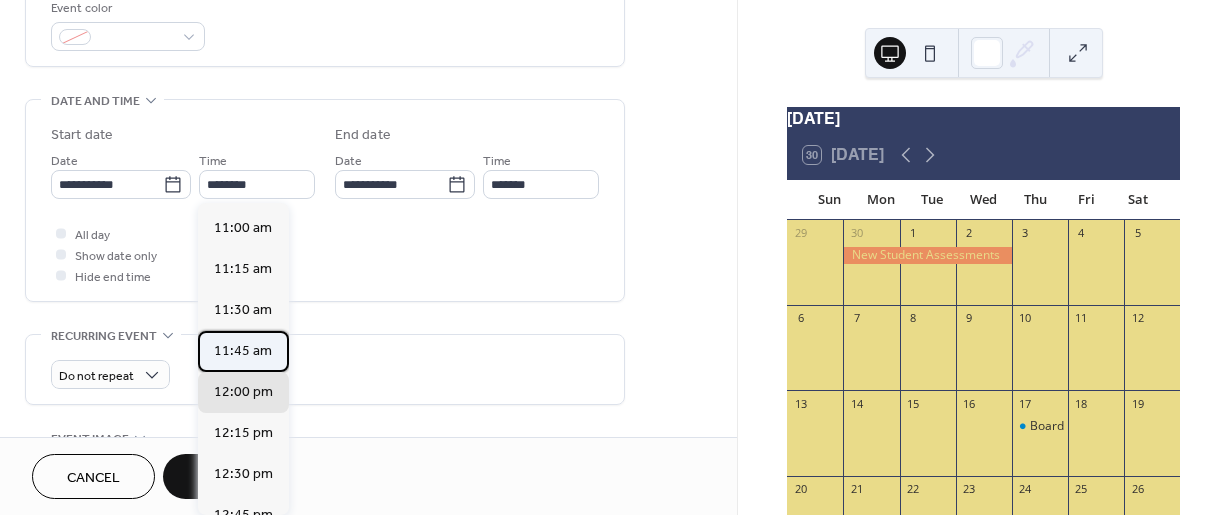 click on "11:45 am" at bounding box center (243, 351) 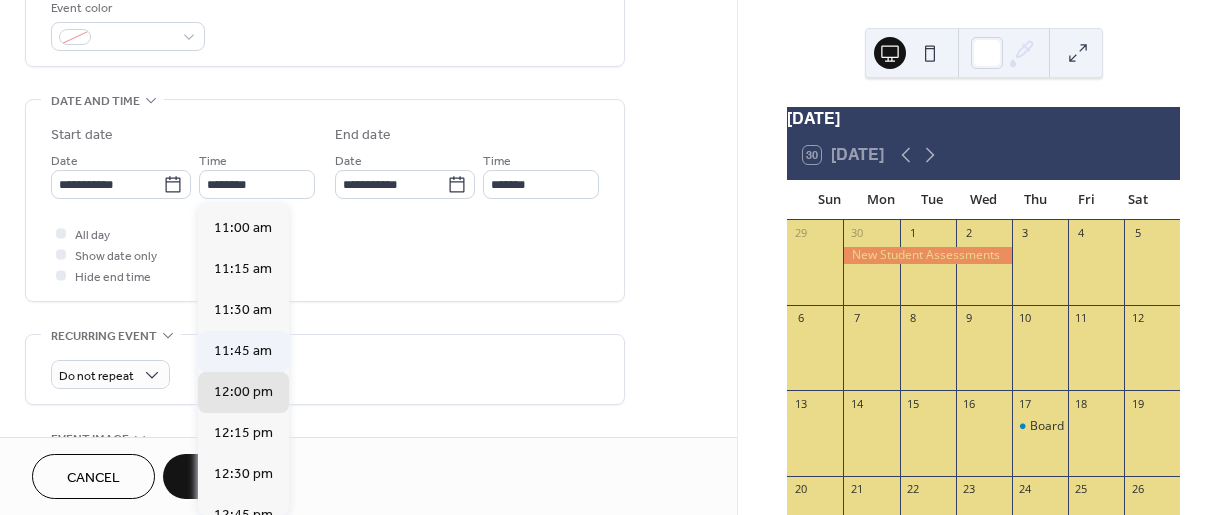 type on "********" 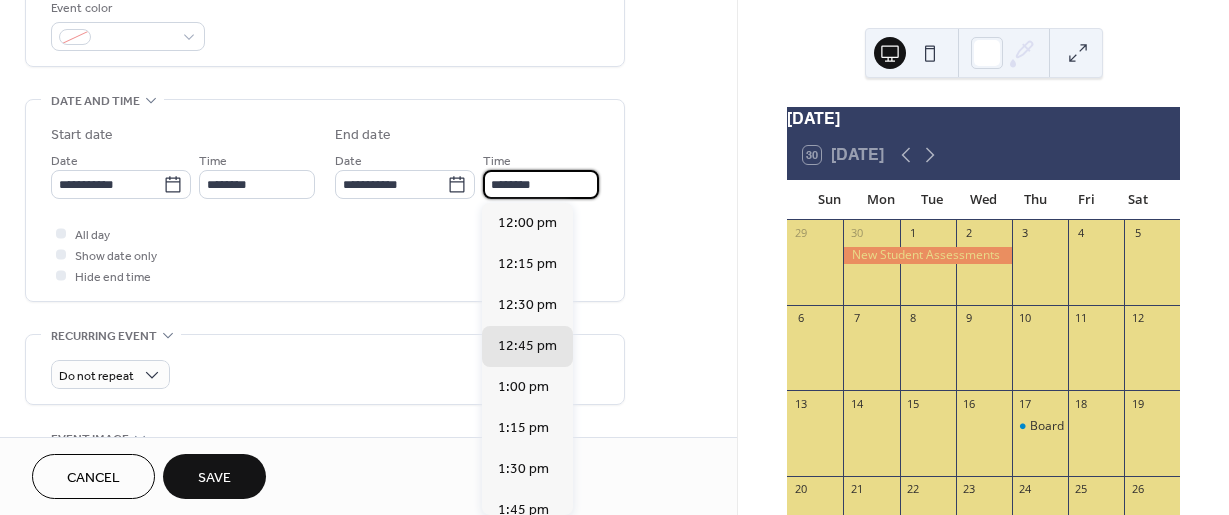 click on "********" at bounding box center (541, 184) 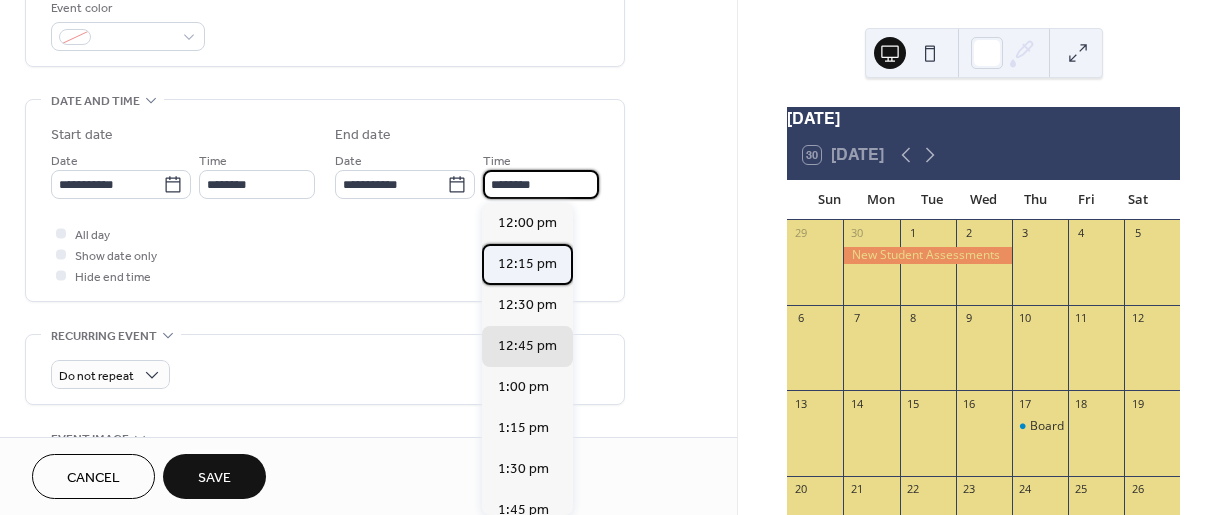 click on "12:15 pm" at bounding box center (527, 264) 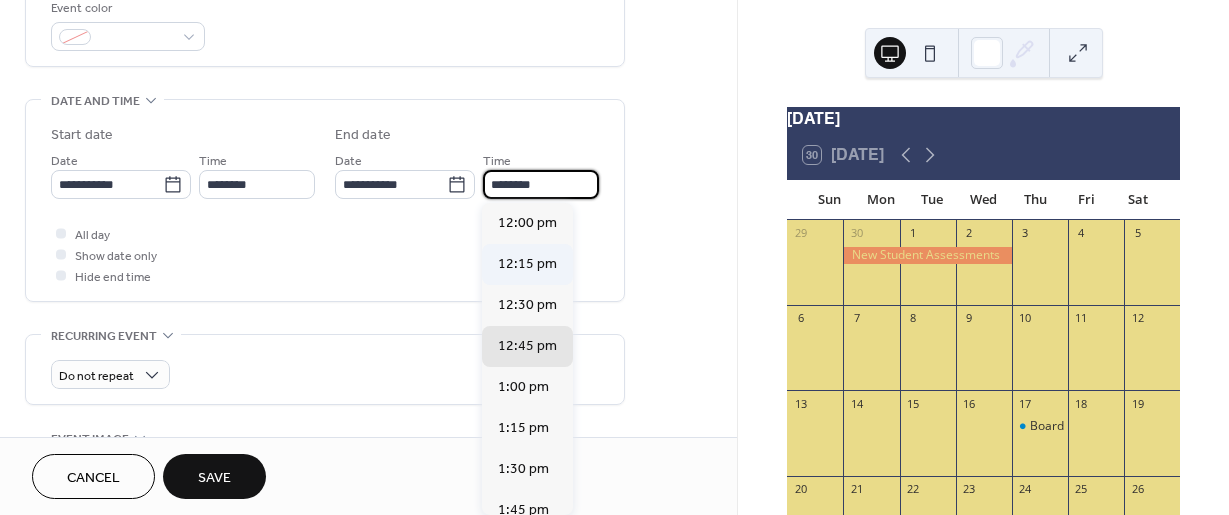 type on "********" 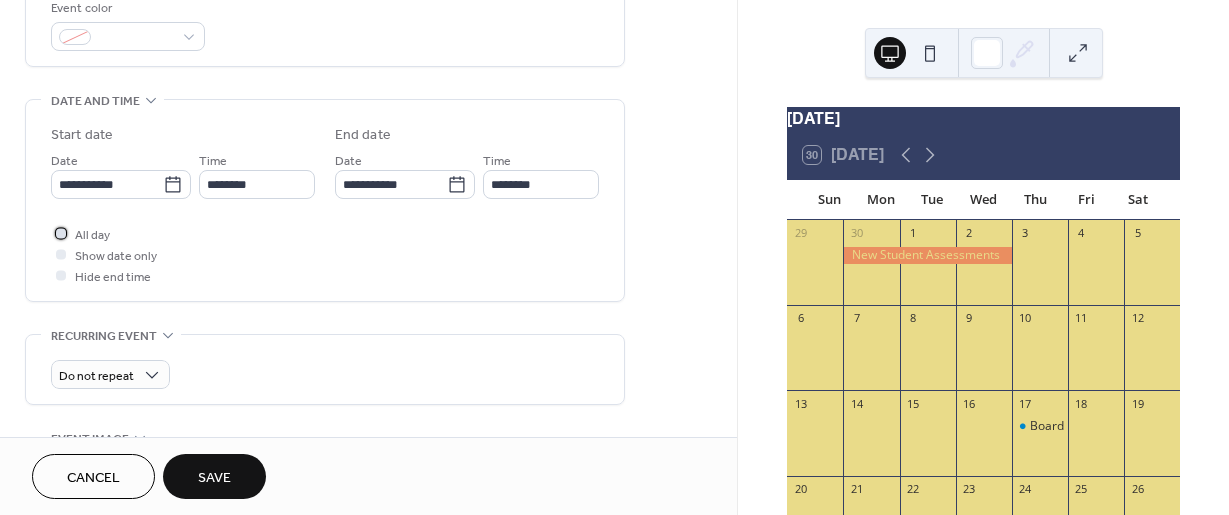 click at bounding box center [61, 233] 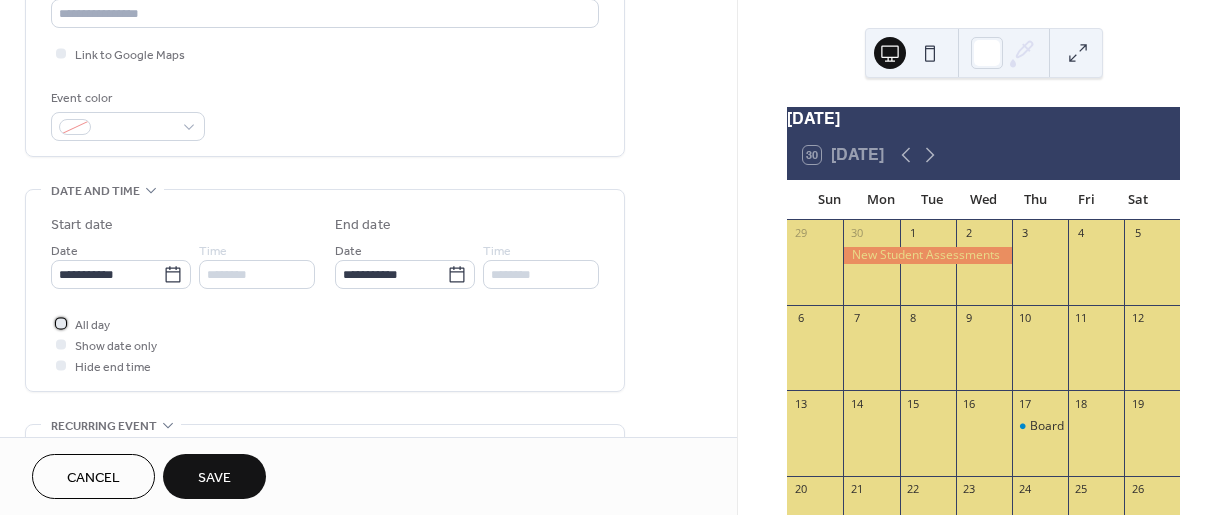 scroll, scrollTop: 463, scrollLeft: 0, axis: vertical 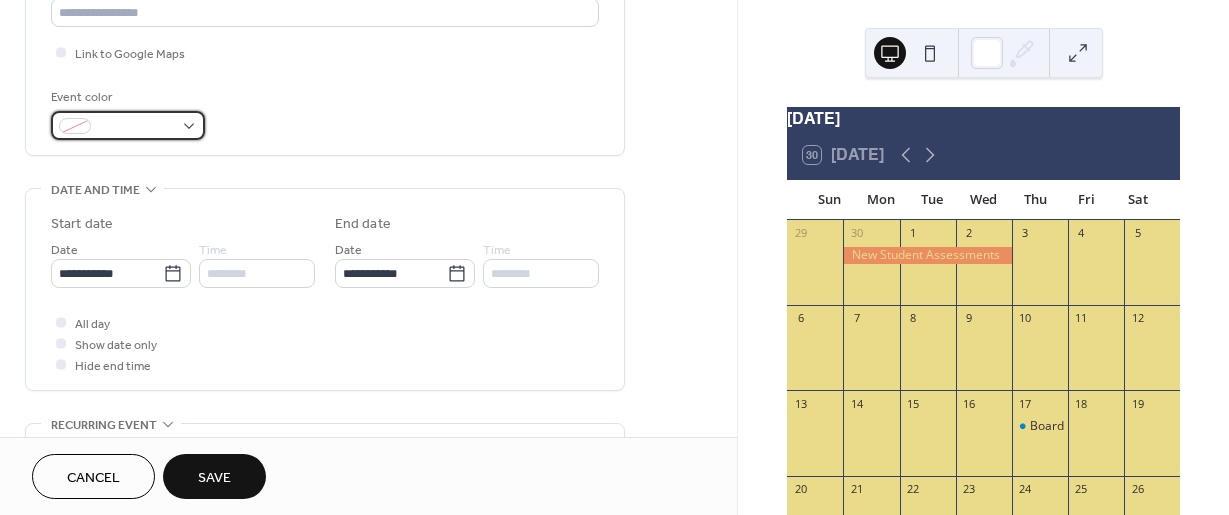 click at bounding box center (128, 125) 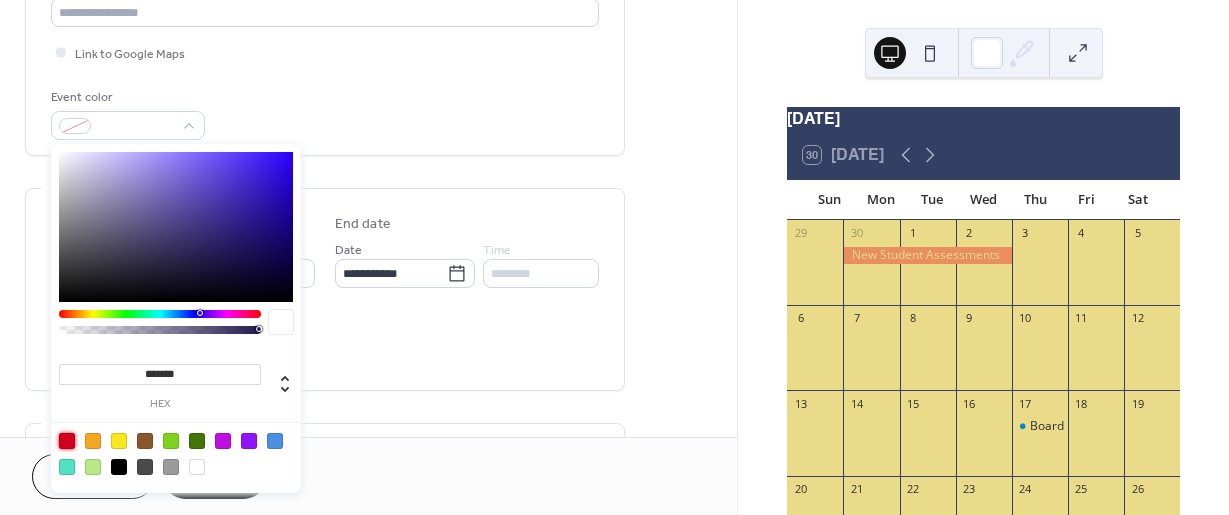 click at bounding box center (67, 441) 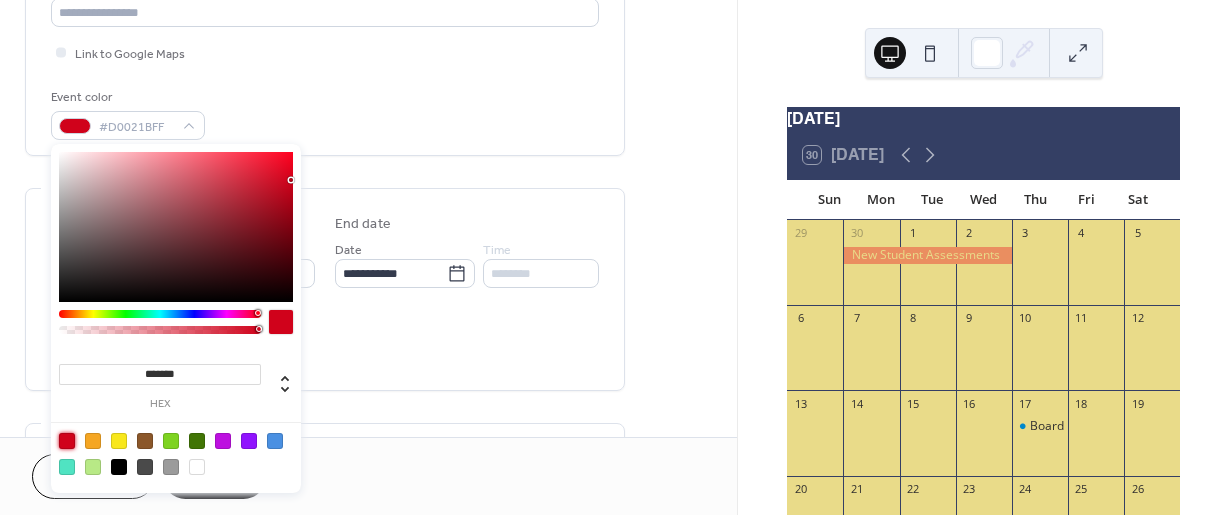 click on "**********" at bounding box center [325, 325] 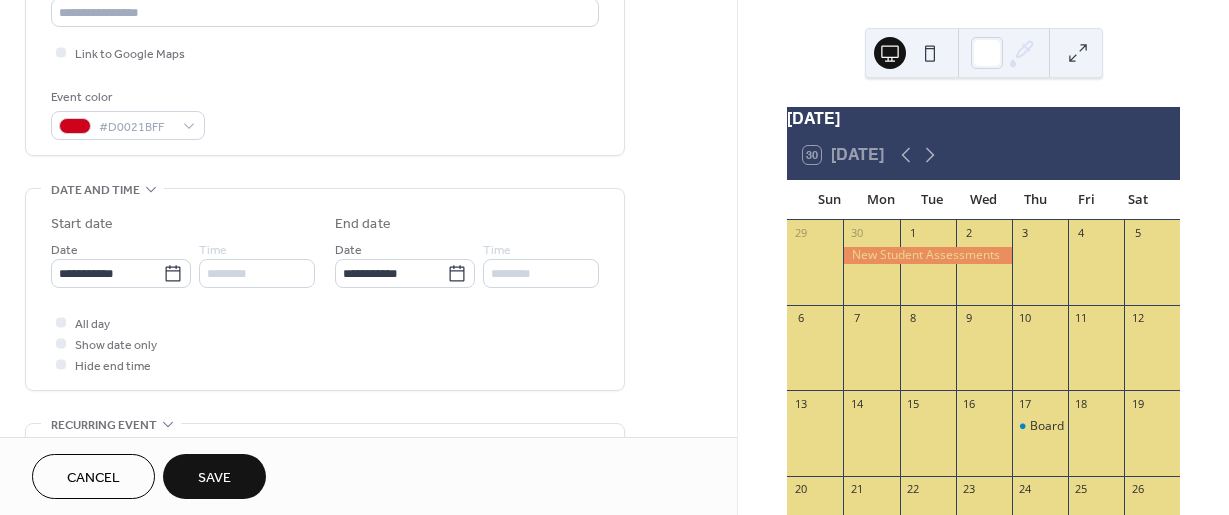 scroll, scrollTop: 537, scrollLeft: 0, axis: vertical 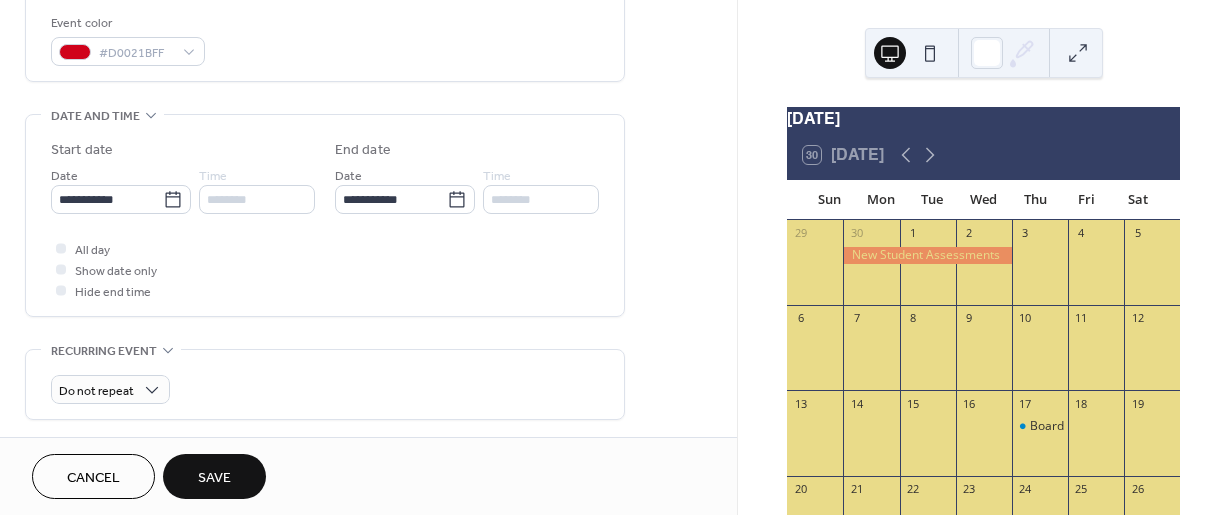 click on "Save" at bounding box center [214, 478] 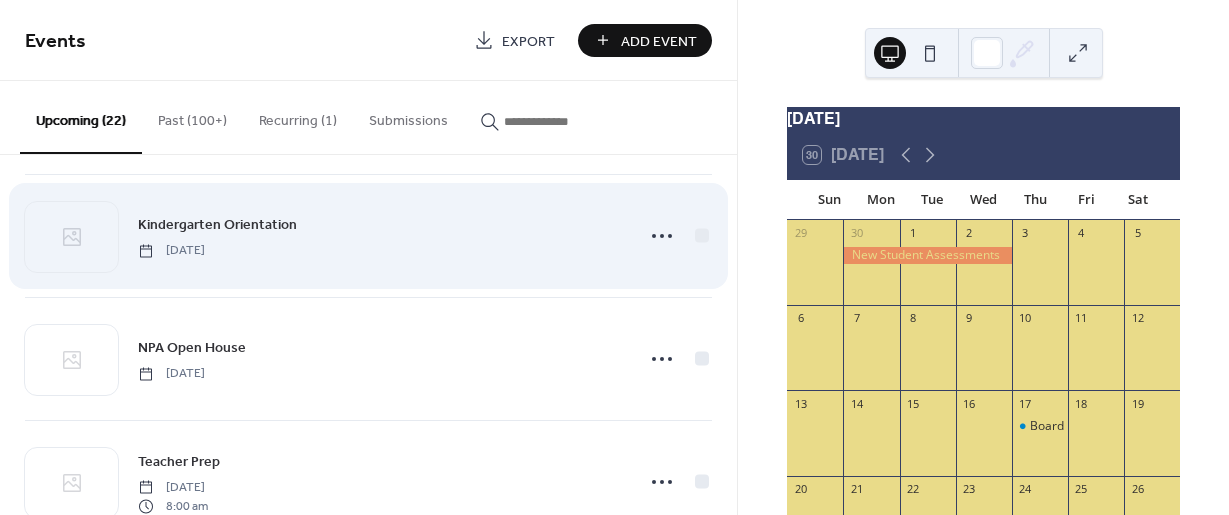 scroll, scrollTop: 134, scrollLeft: 0, axis: vertical 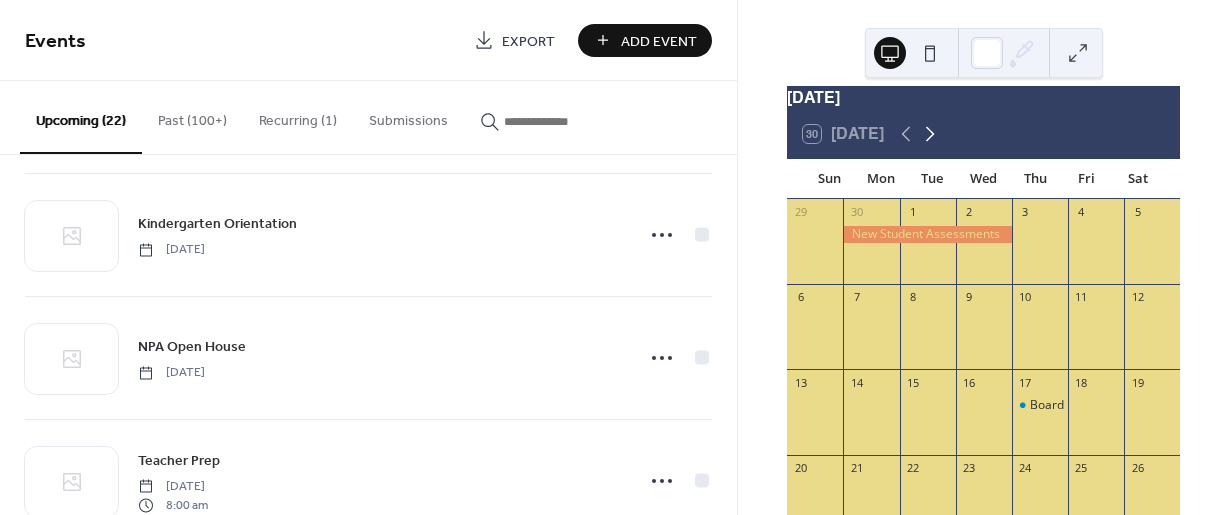 click 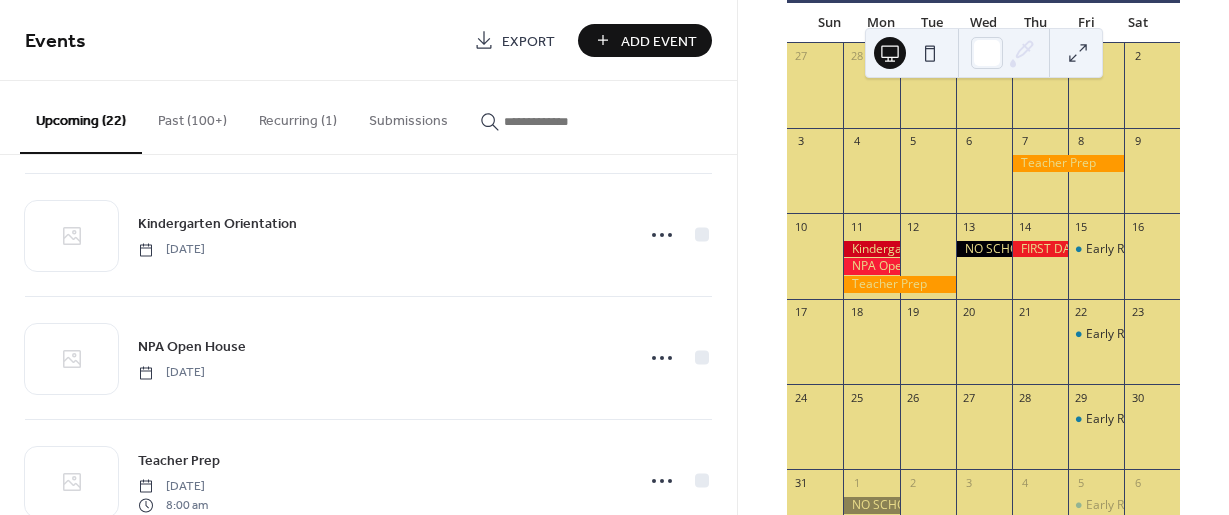 scroll, scrollTop: 277, scrollLeft: 0, axis: vertical 